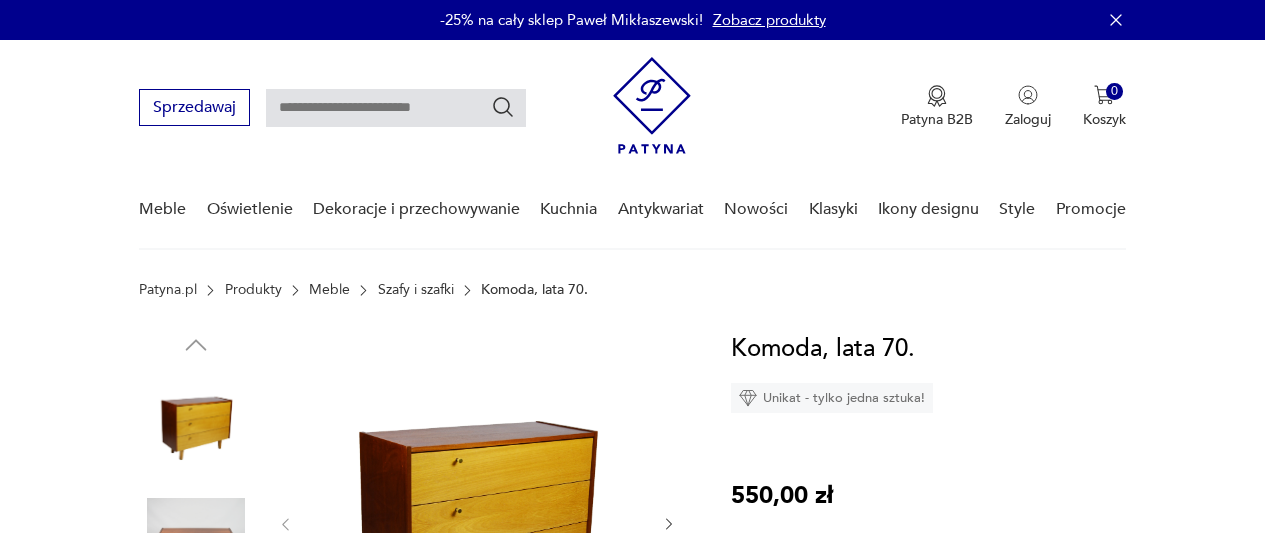 scroll, scrollTop: 0, scrollLeft: 0, axis: both 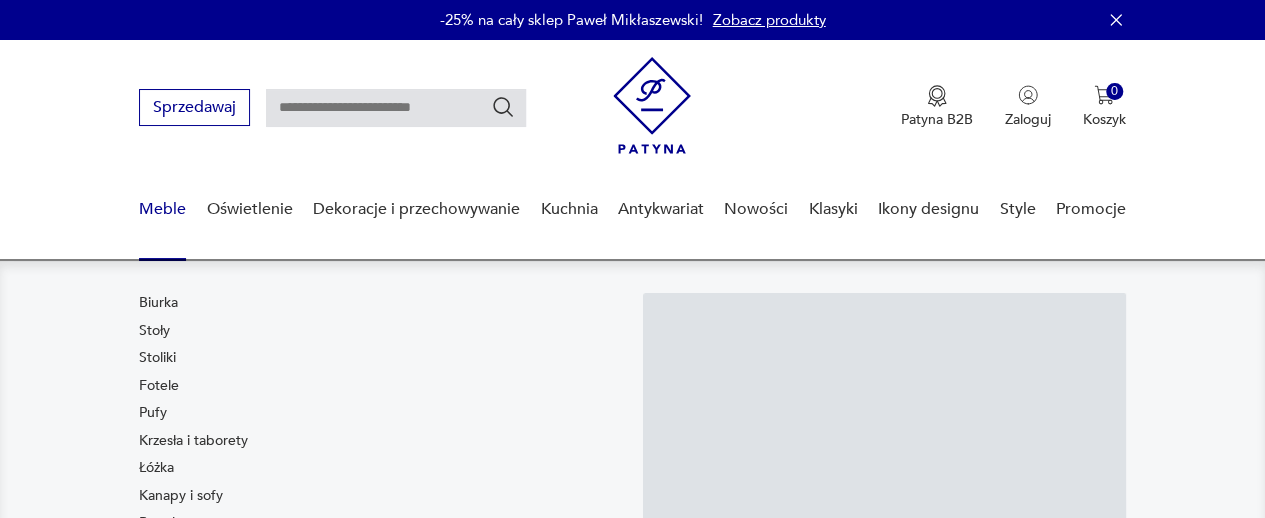 click on "Meble" at bounding box center [162, 209] 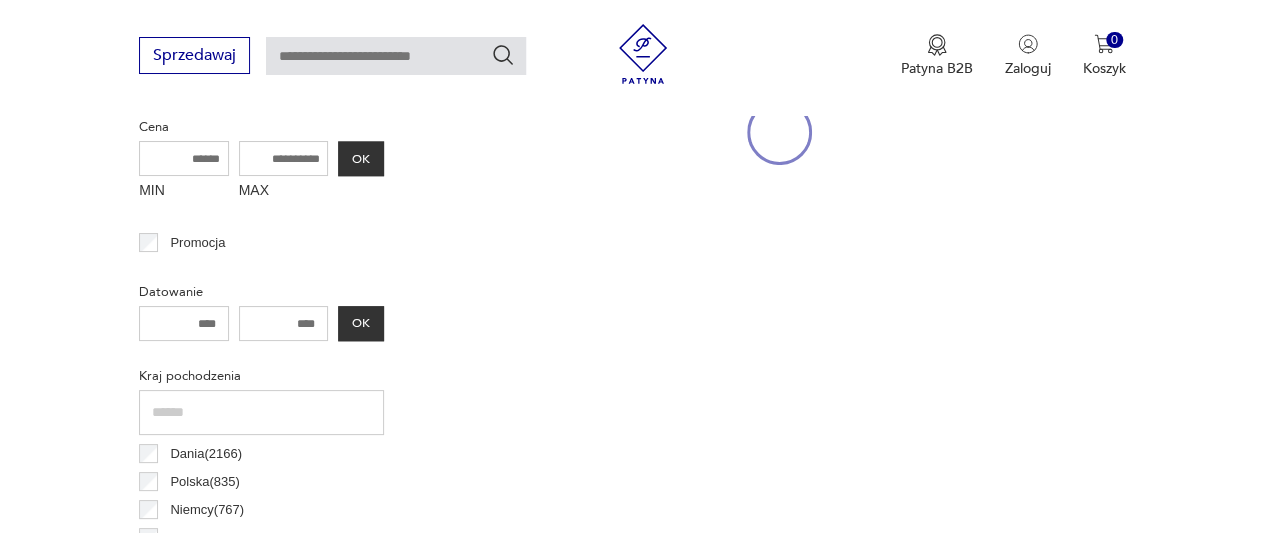 scroll, scrollTop: 0, scrollLeft: 0, axis: both 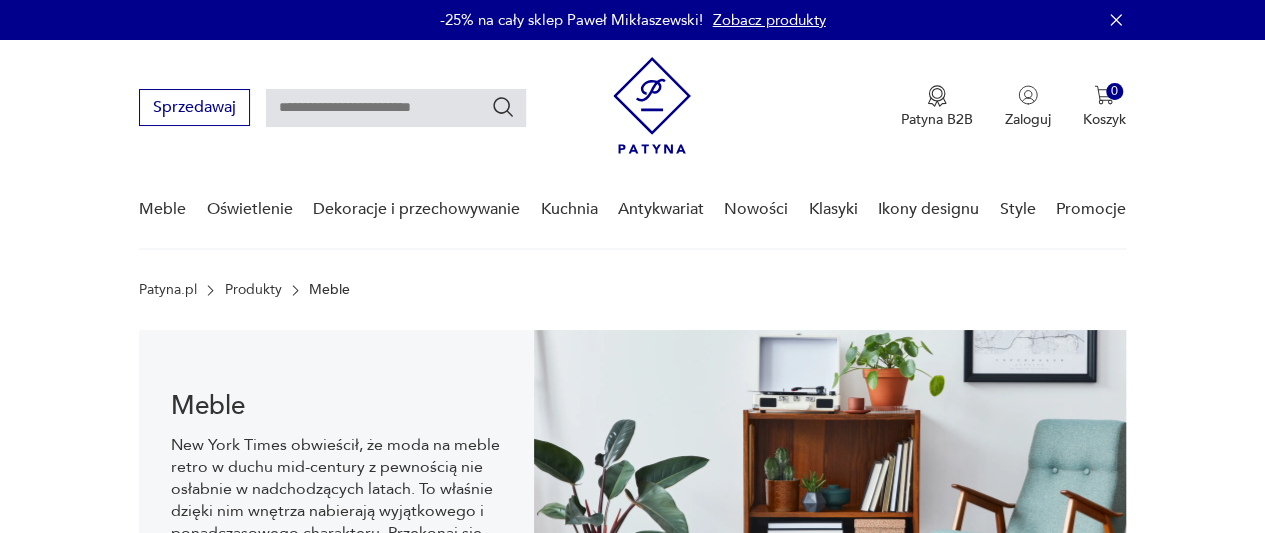 click on "Meble" at bounding box center [329, 290] 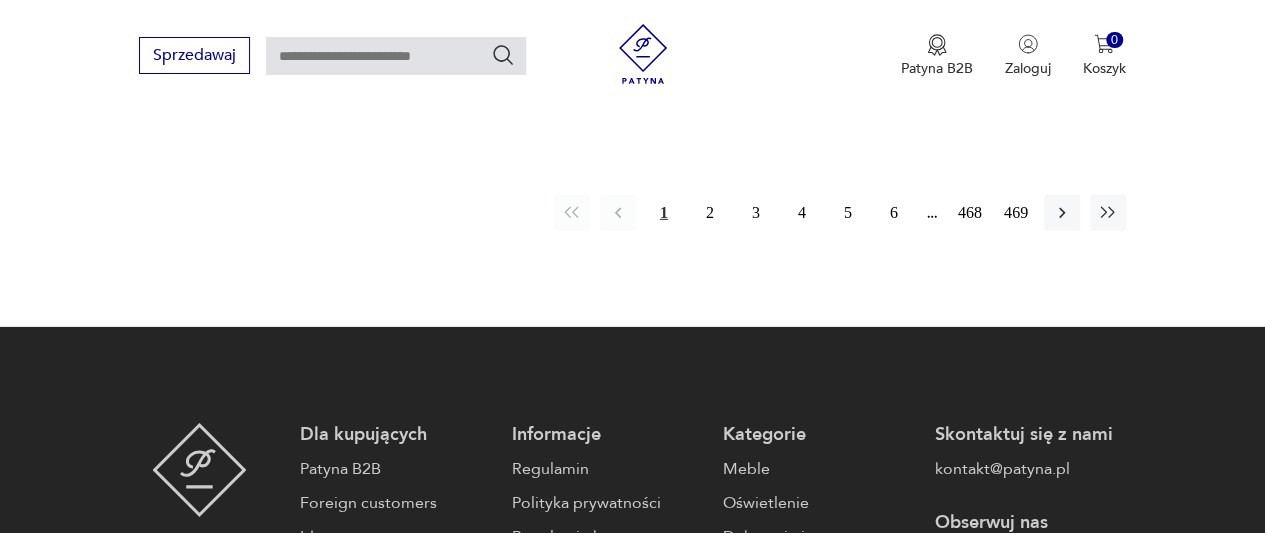scroll, scrollTop: 3106, scrollLeft: 0, axis: vertical 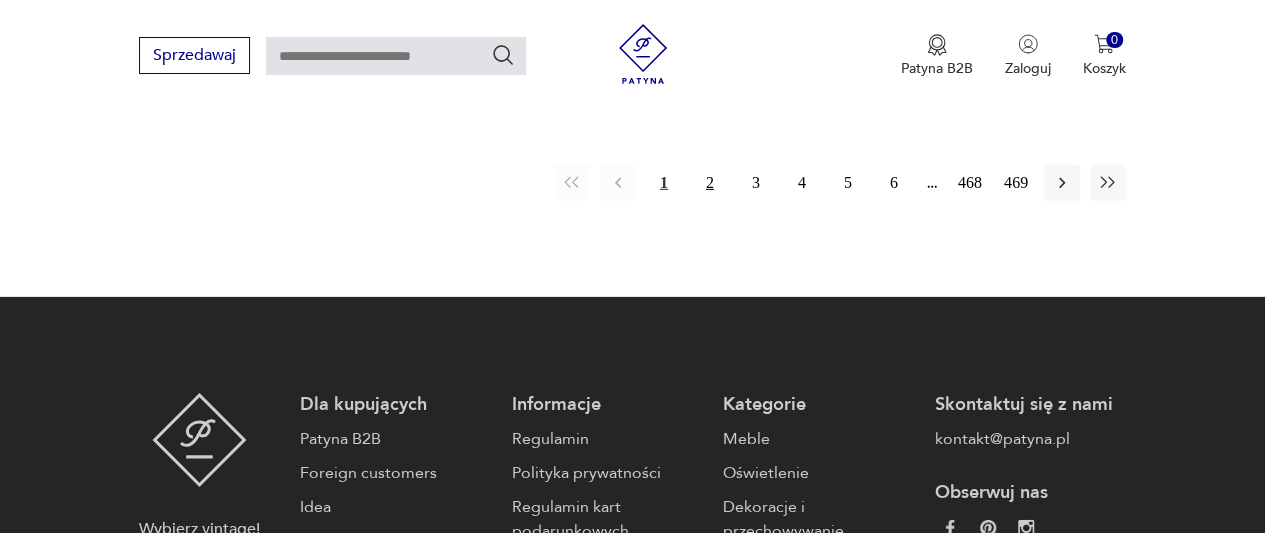 click on "2" at bounding box center (710, 183) 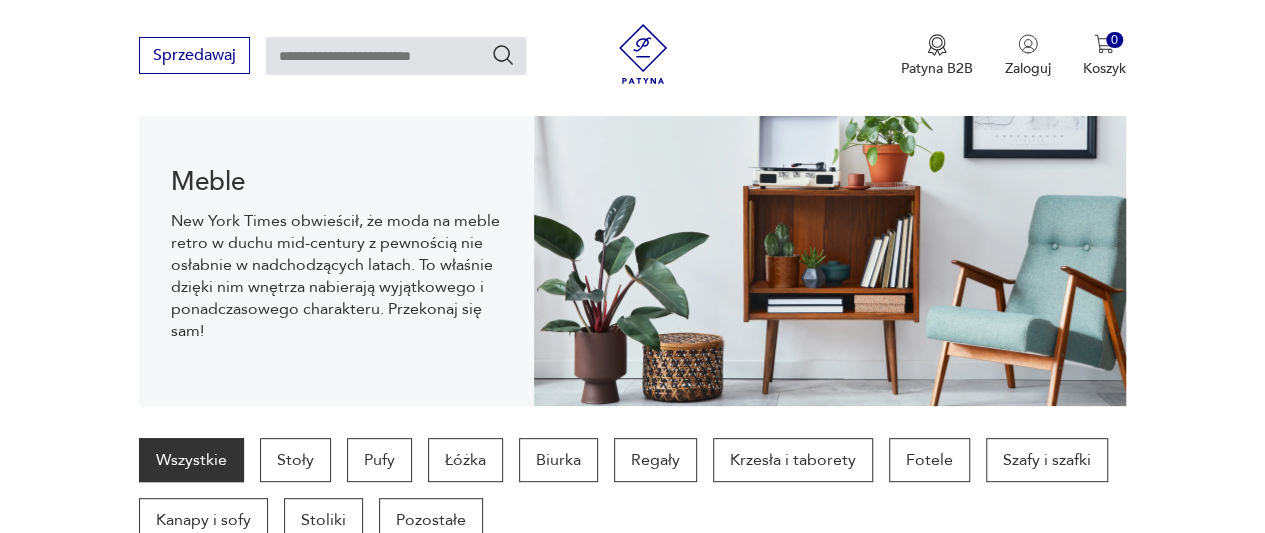 scroll, scrollTop: 264, scrollLeft: 0, axis: vertical 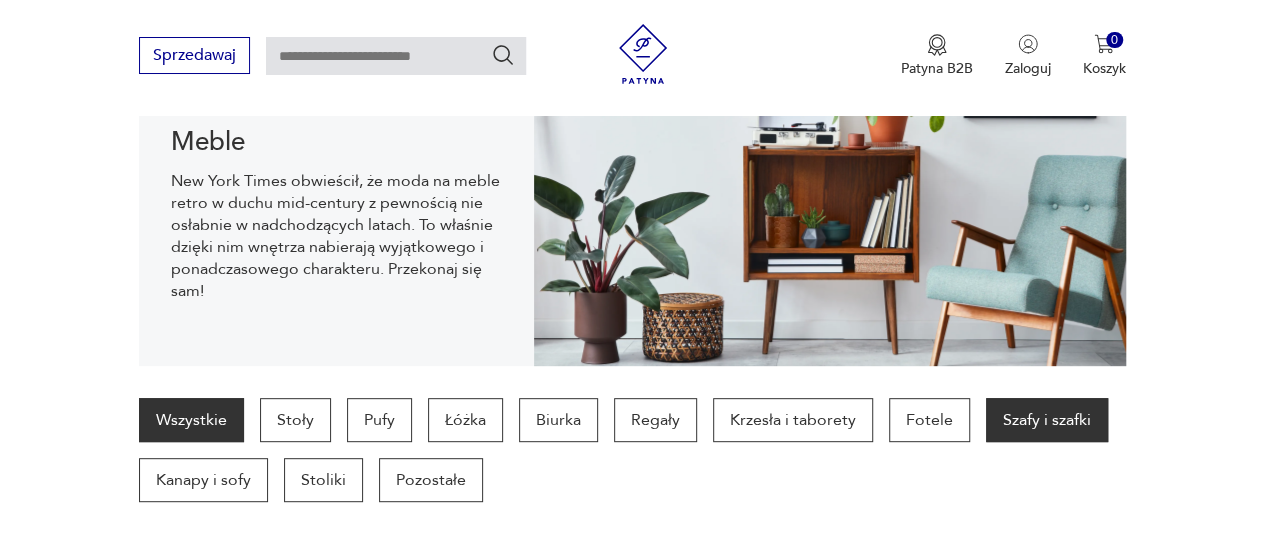 click on "Szafy i szafki" at bounding box center (1047, 420) 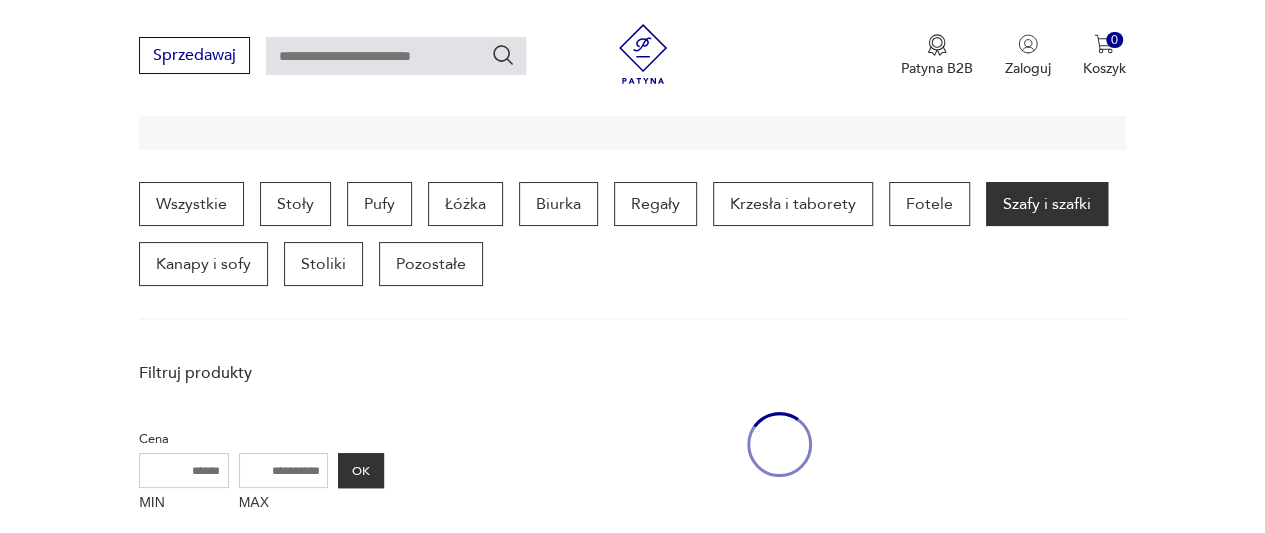 scroll, scrollTop: 530, scrollLeft: 0, axis: vertical 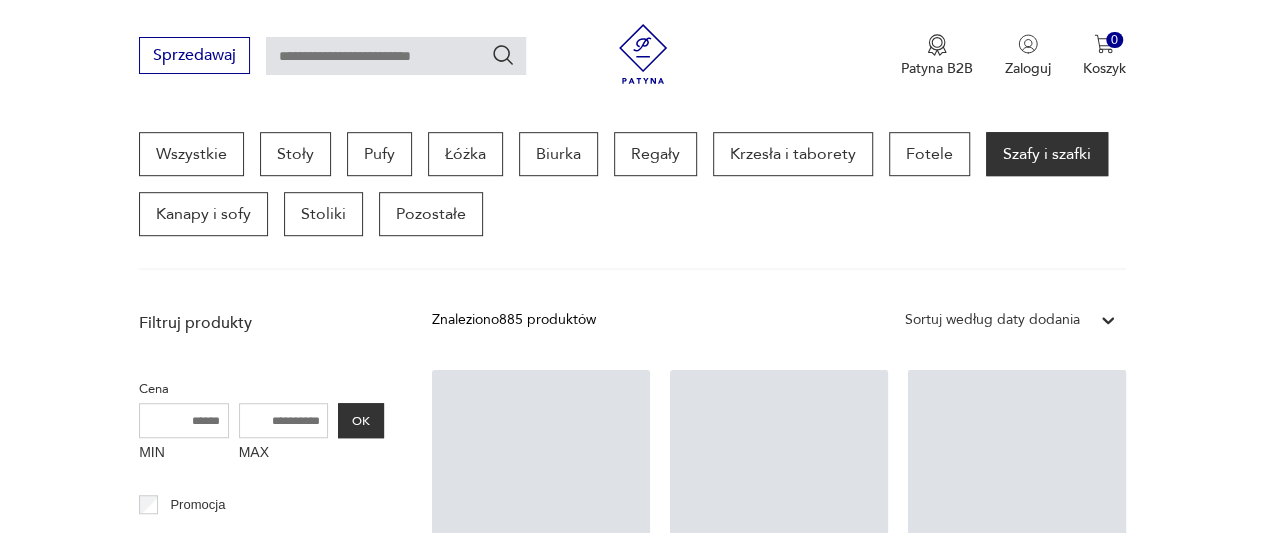 click on "MAX" at bounding box center (284, 420) 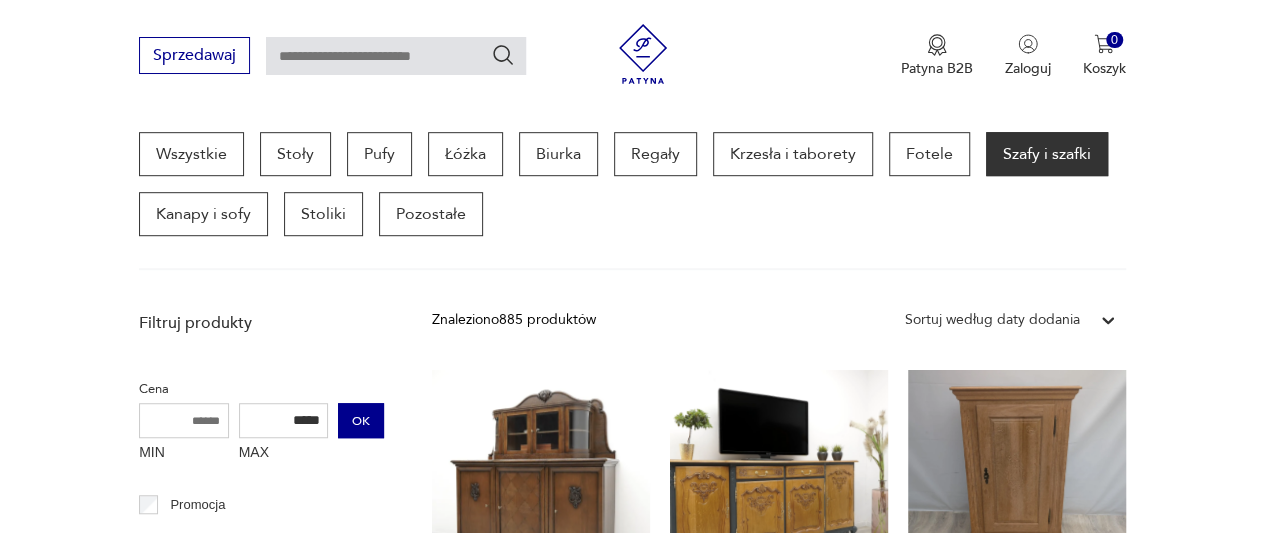 type on "*****" 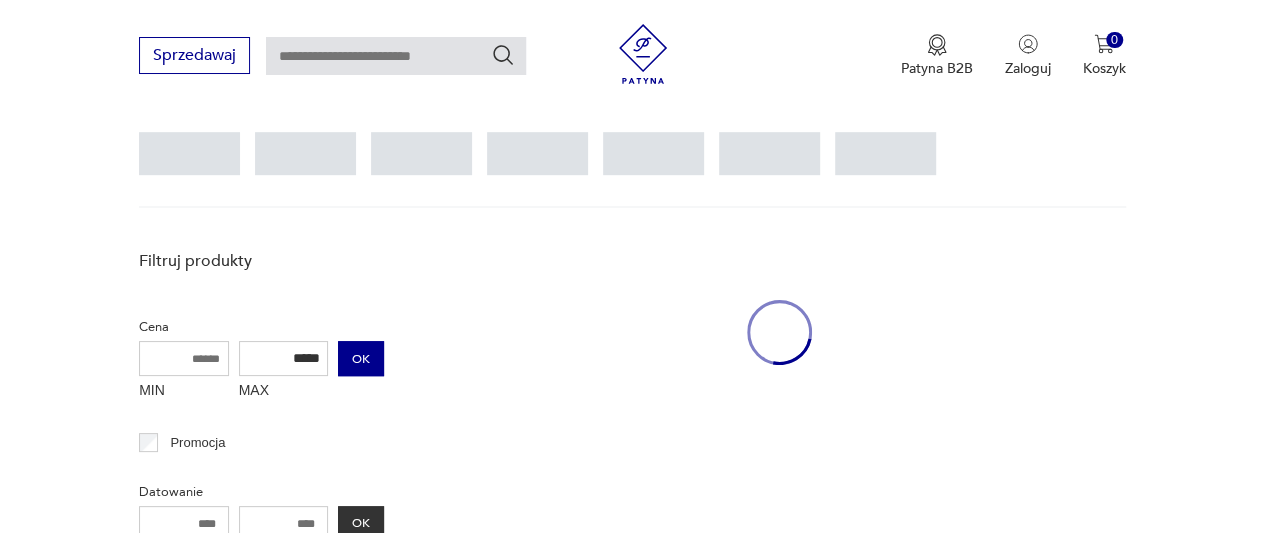 type 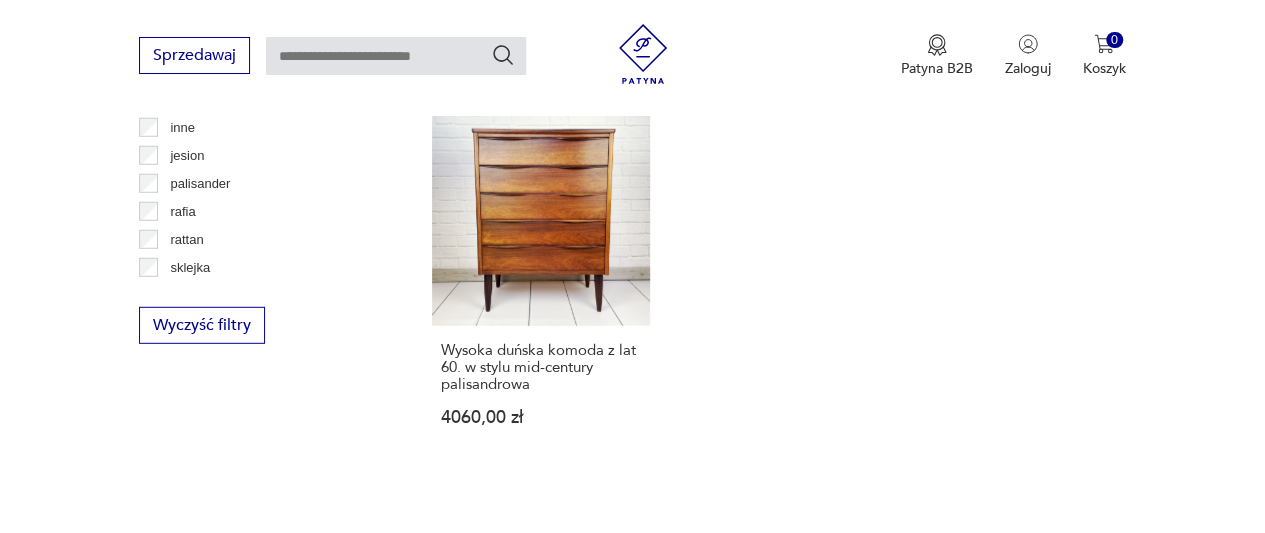 scroll, scrollTop: 2764, scrollLeft: 0, axis: vertical 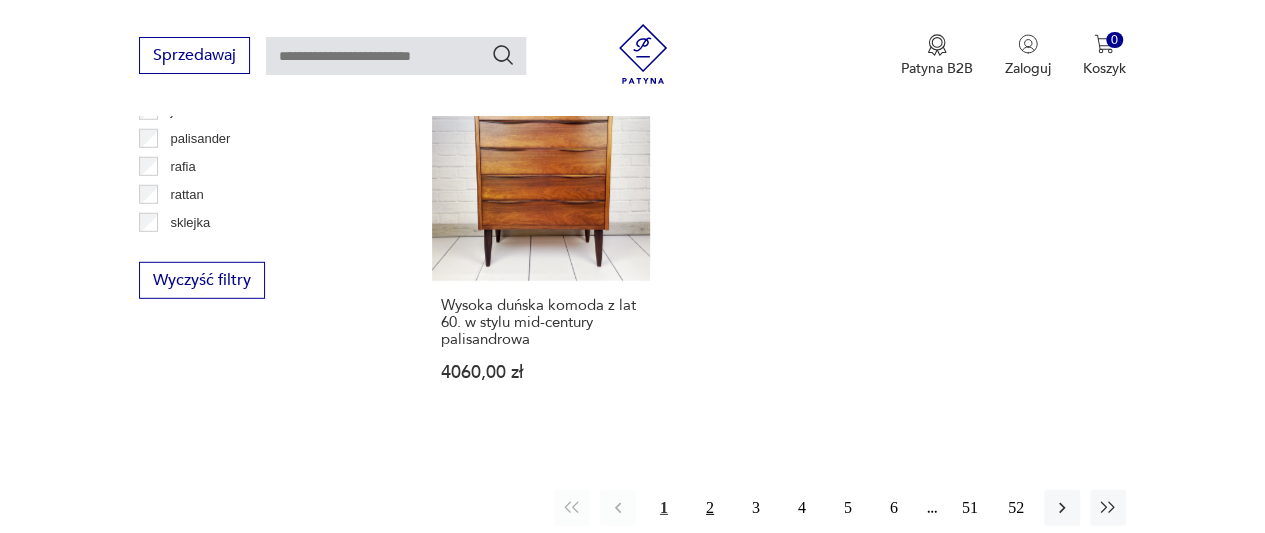 click on "2" at bounding box center (710, 508) 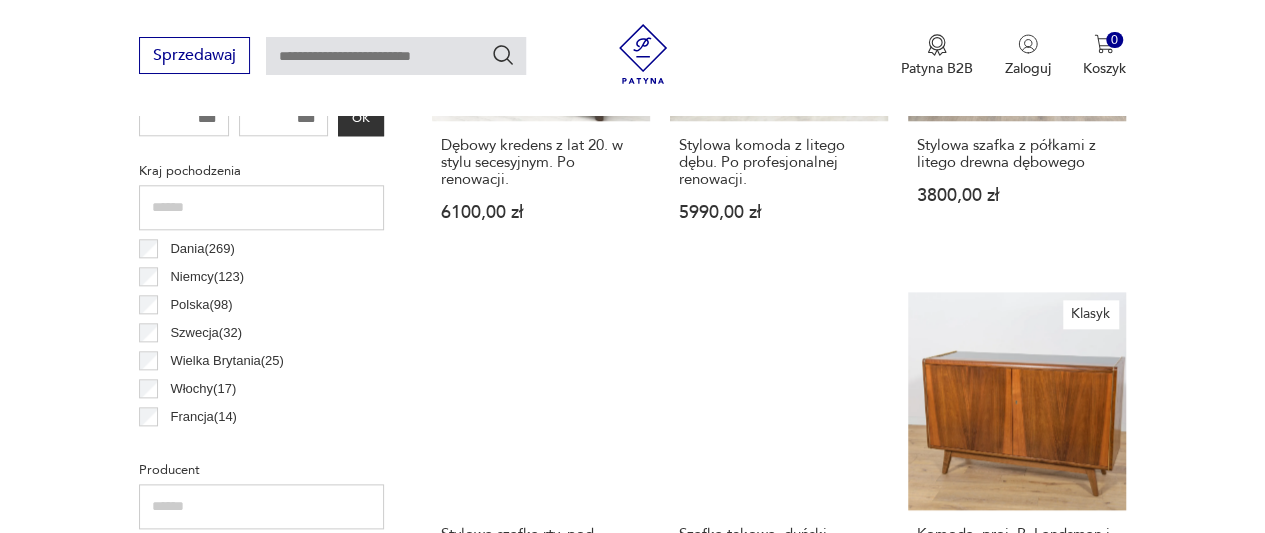 scroll, scrollTop: 1464, scrollLeft: 0, axis: vertical 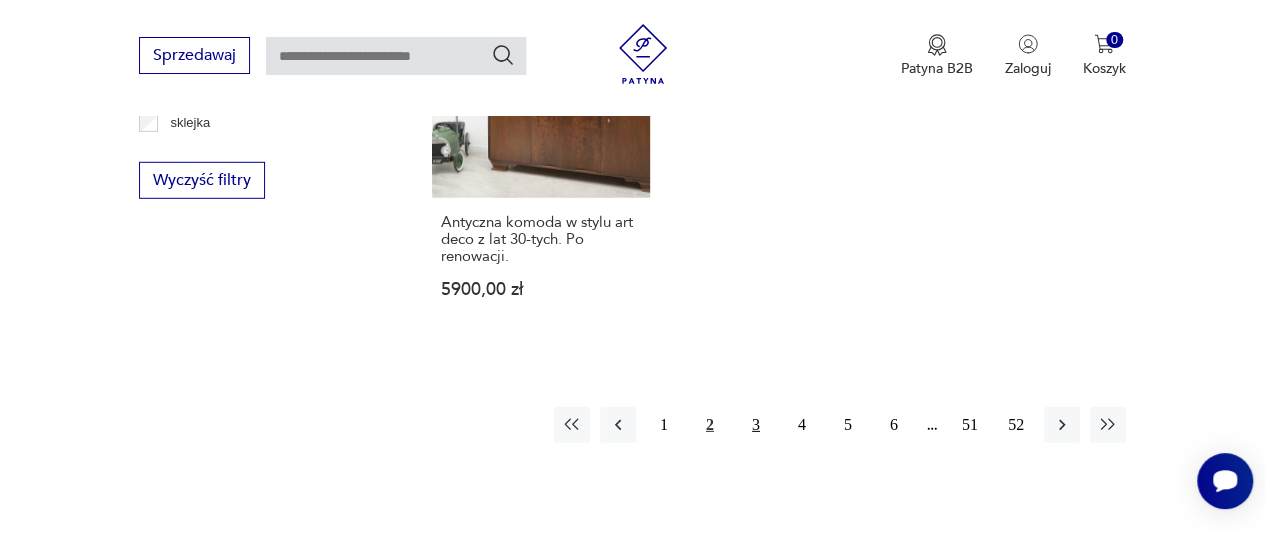 click on "3" at bounding box center (756, 425) 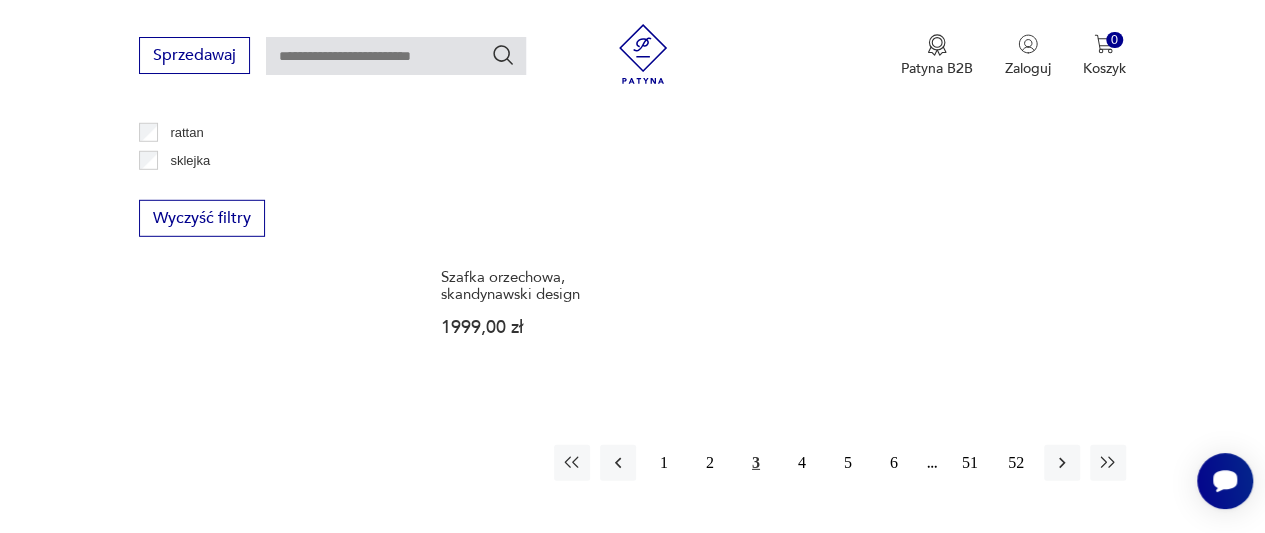 scroll, scrollTop: 2824, scrollLeft: 0, axis: vertical 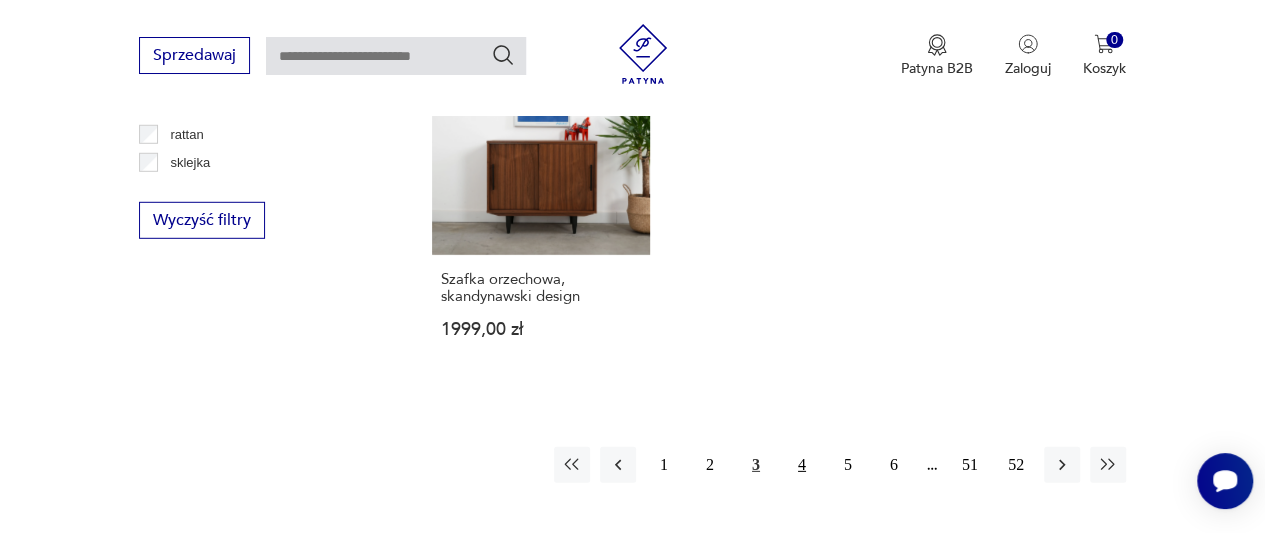 click on "4" at bounding box center (802, 465) 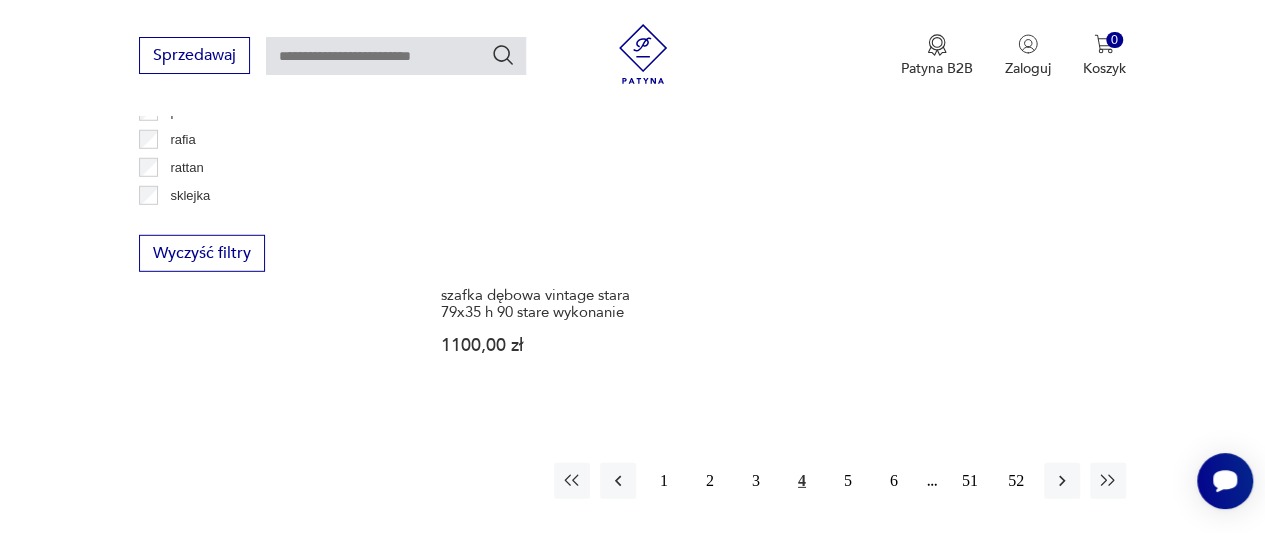 scroll, scrollTop: 2824, scrollLeft: 0, axis: vertical 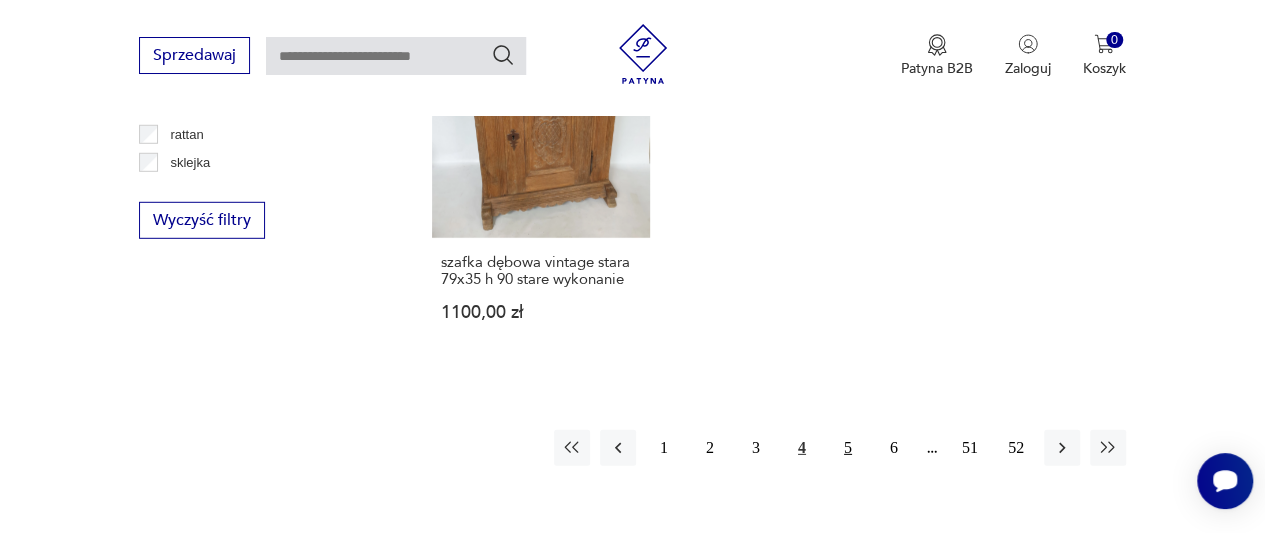 click on "5" at bounding box center [848, 448] 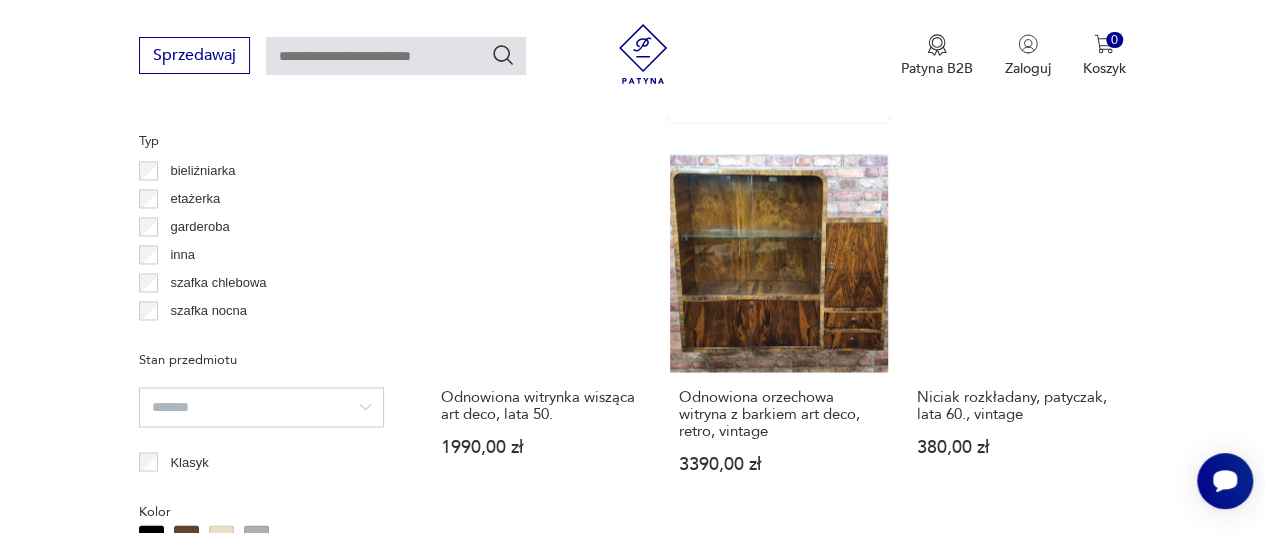 scroll, scrollTop: 1504, scrollLeft: 0, axis: vertical 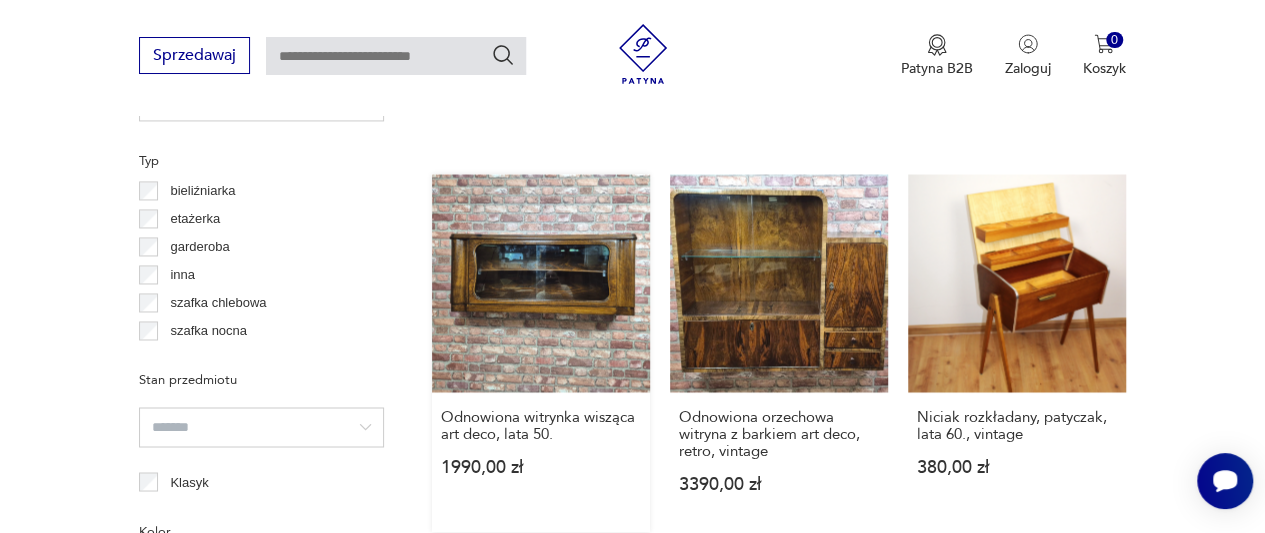 click on "Odnowiona witrynka wisząca art deco, lata [DECADE]. 1990,00 zł" at bounding box center (541, 352) 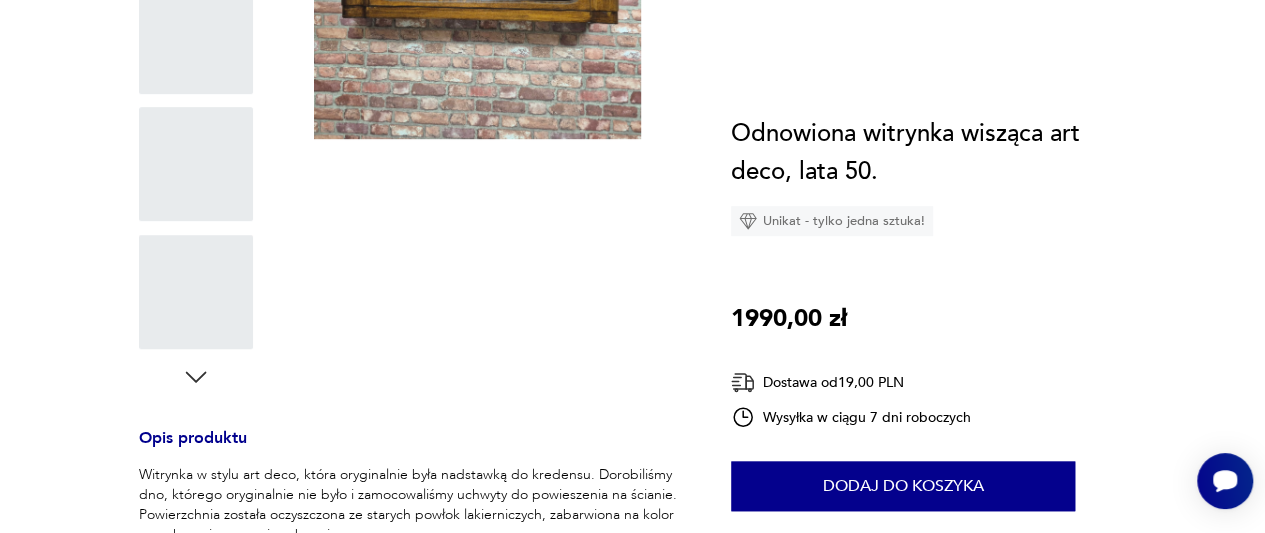 scroll, scrollTop: 0, scrollLeft: 0, axis: both 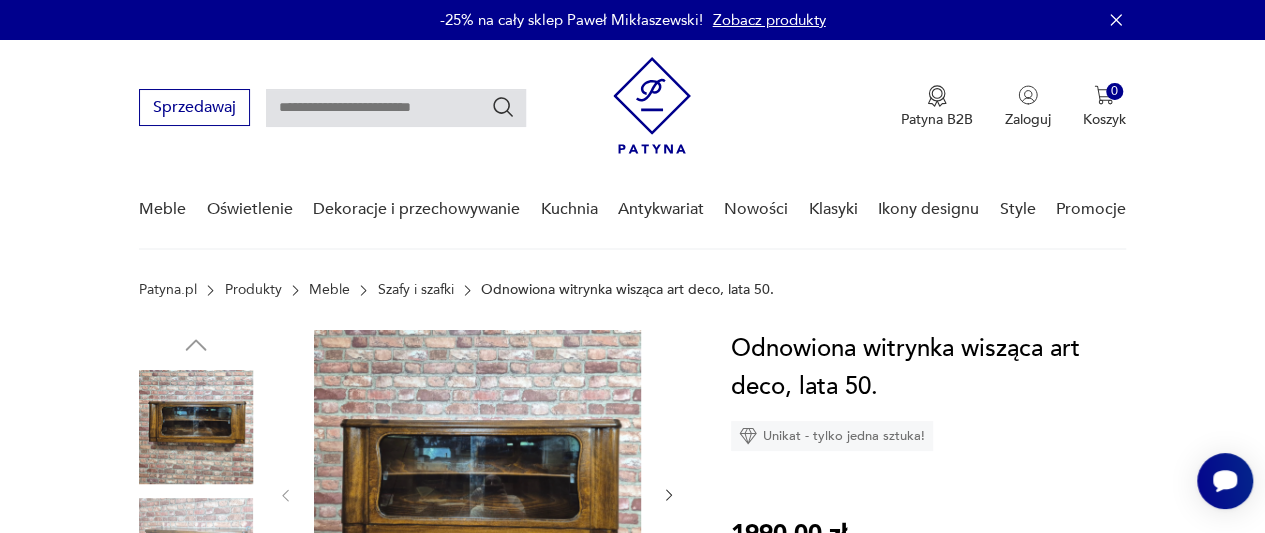 click on "Szafy i szafki" at bounding box center (416, 290) 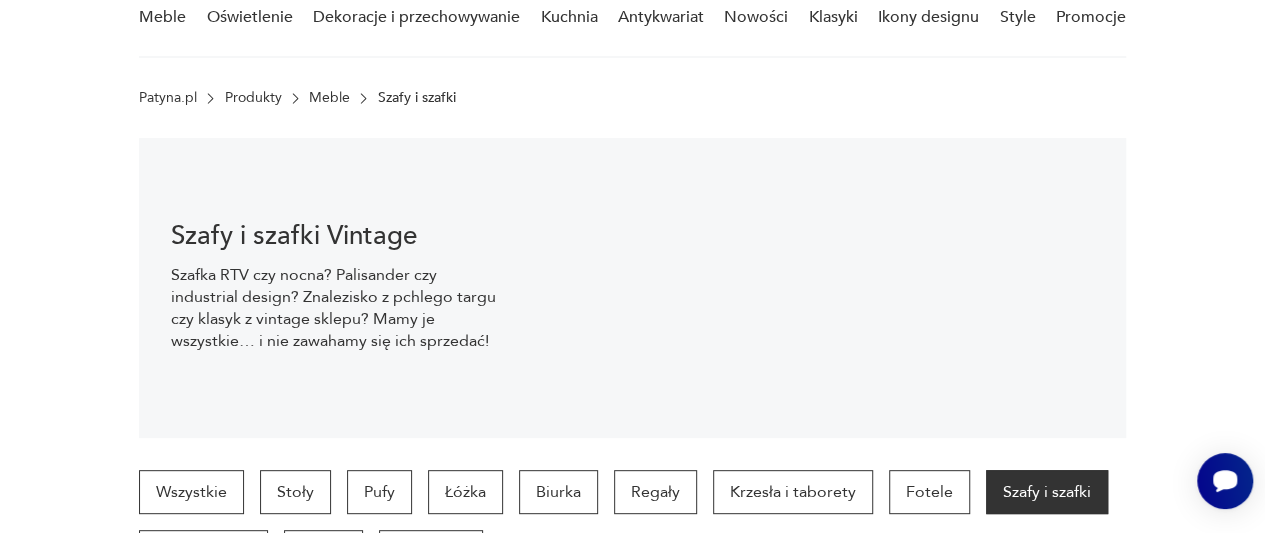 scroll, scrollTop: 198, scrollLeft: 0, axis: vertical 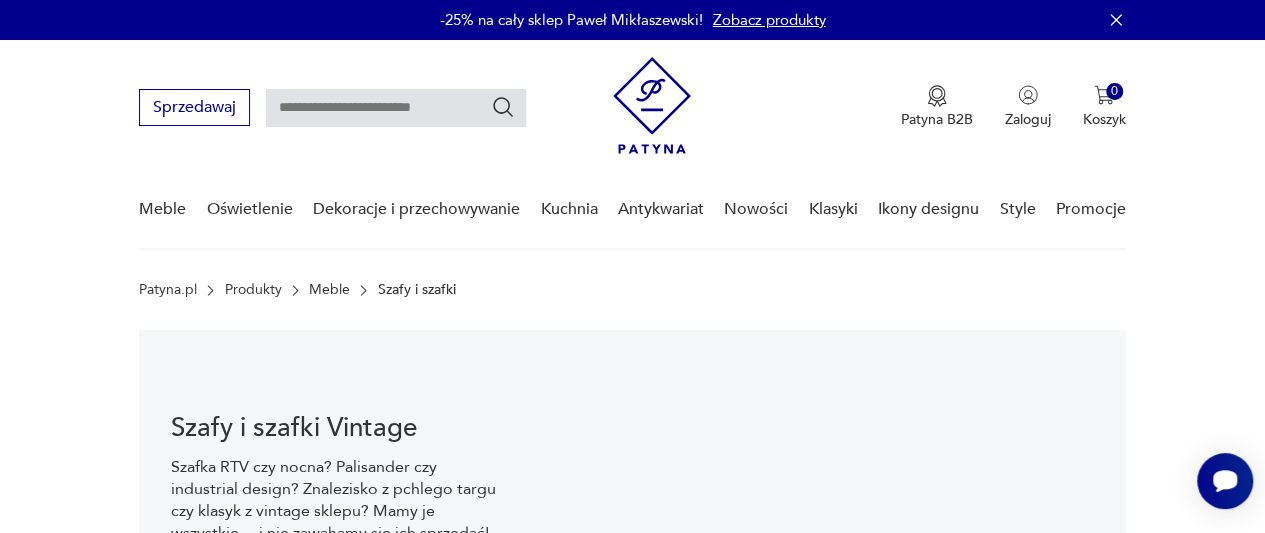click at bounding box center [396, 108] 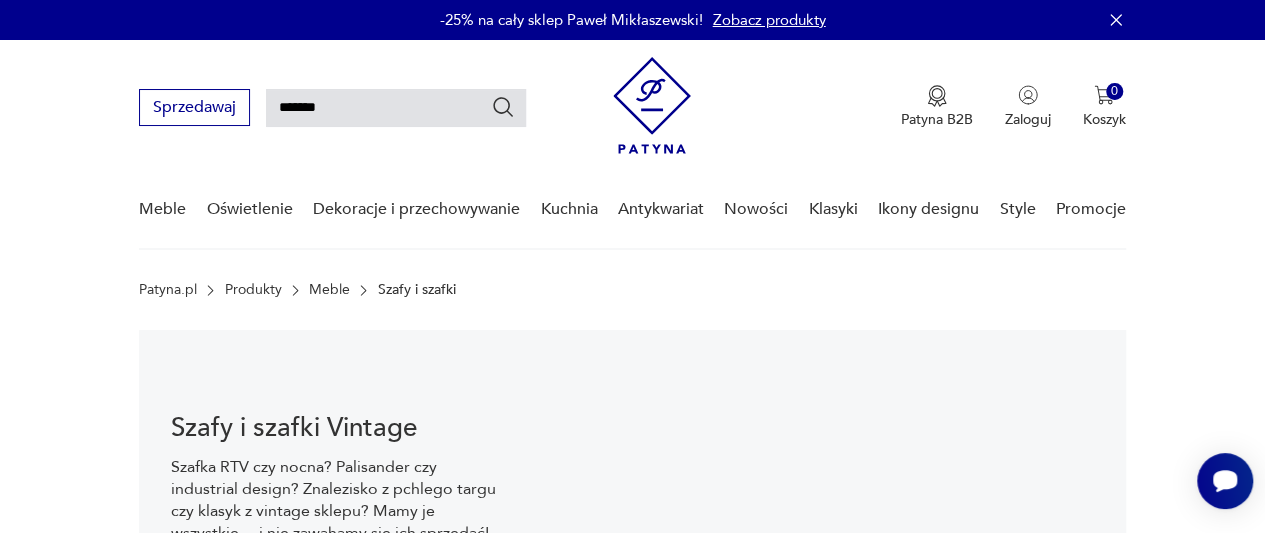 type on "*******" 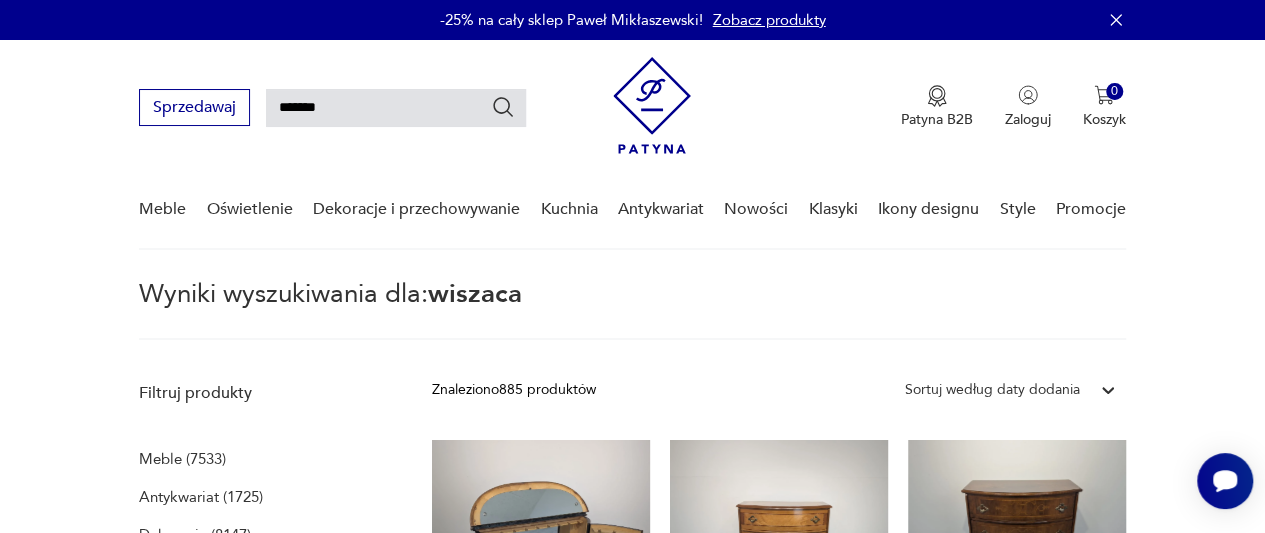 type 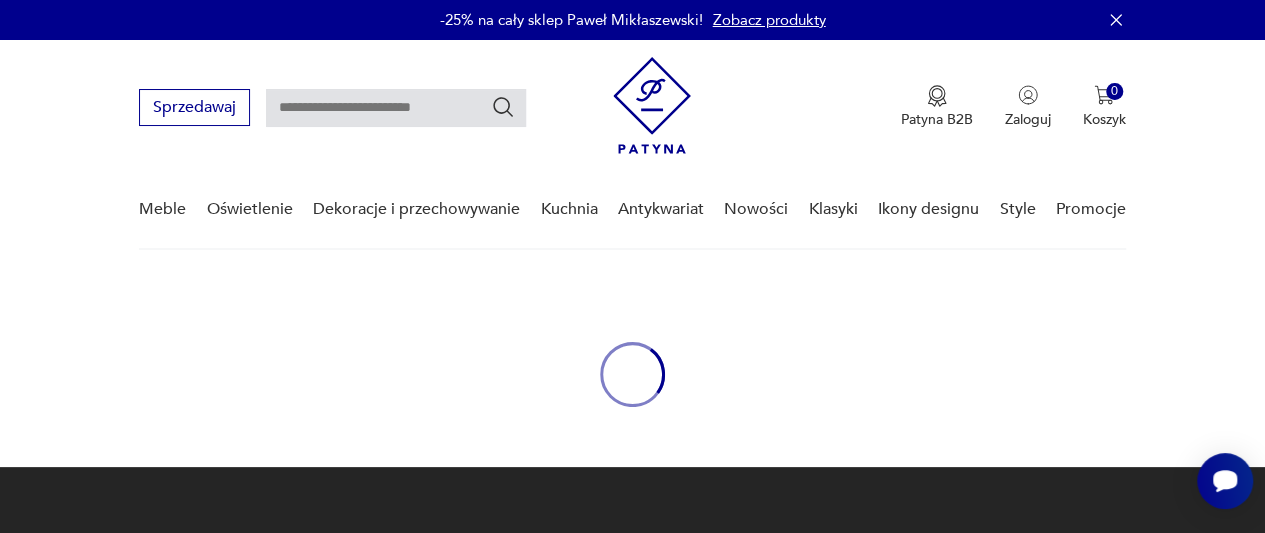 type on "*******" 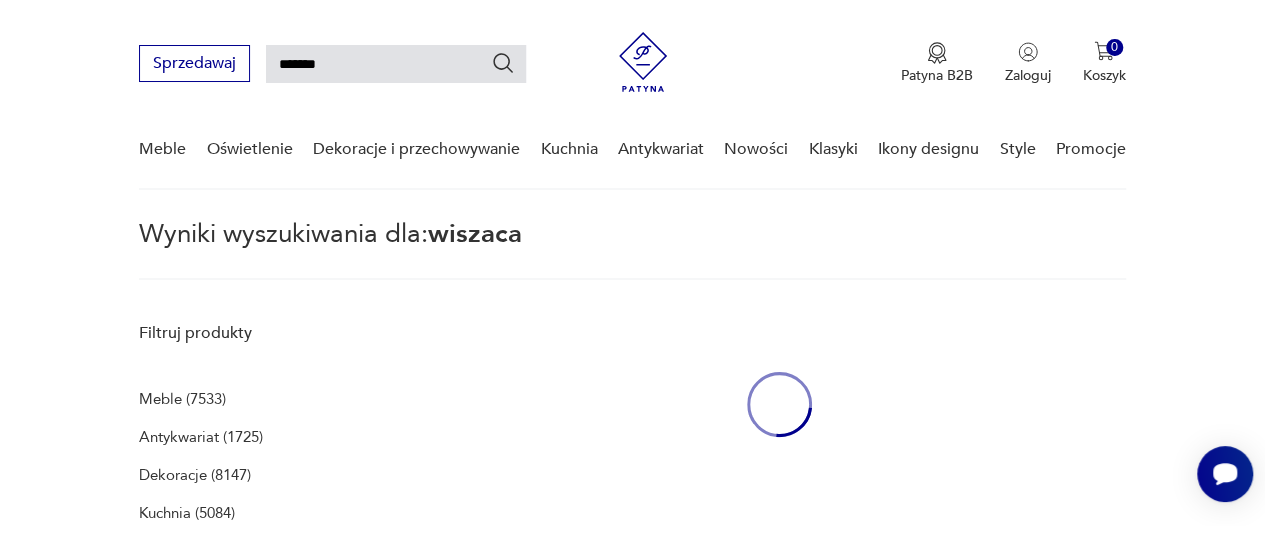 scroll, scrollTop: 258, scrollLeft: 0, axis: vertical 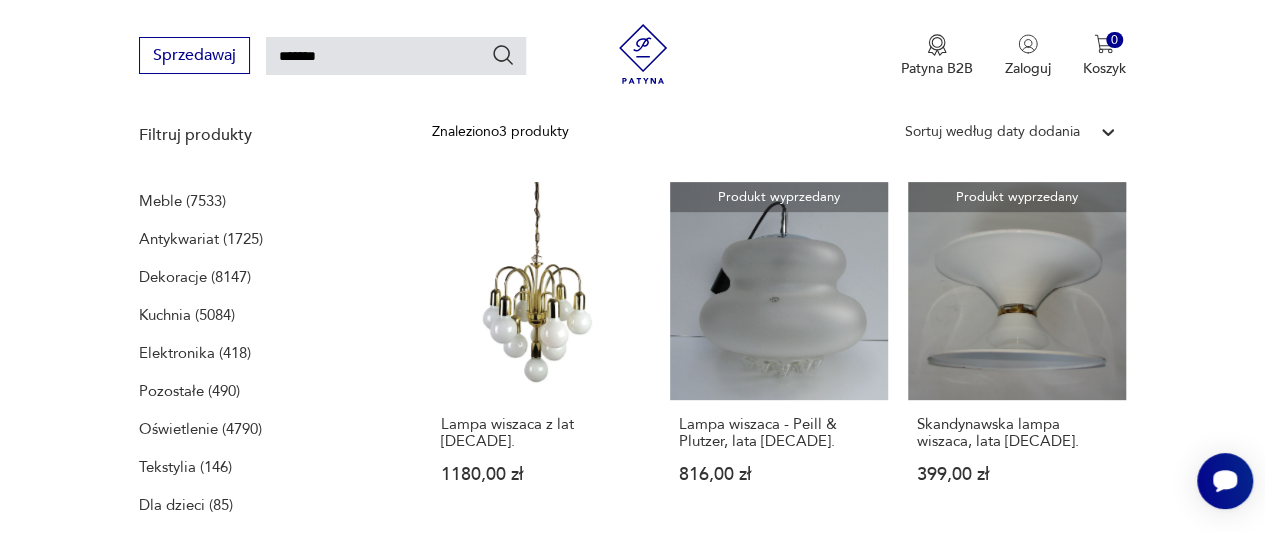 click on "*******" at bounding box center (396, 56) 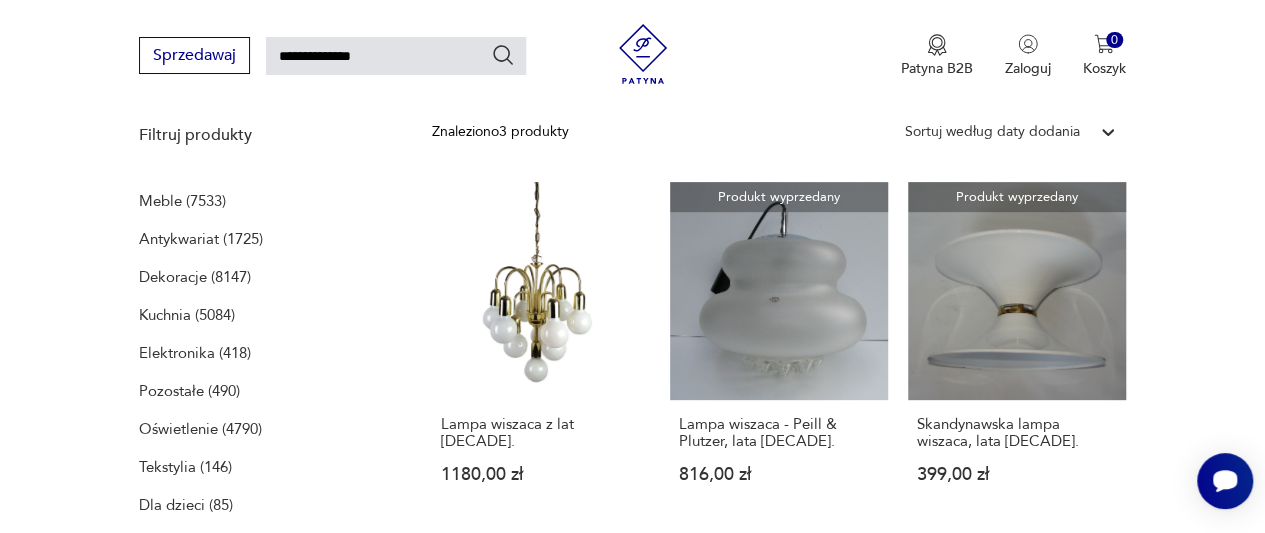 type on "**********" 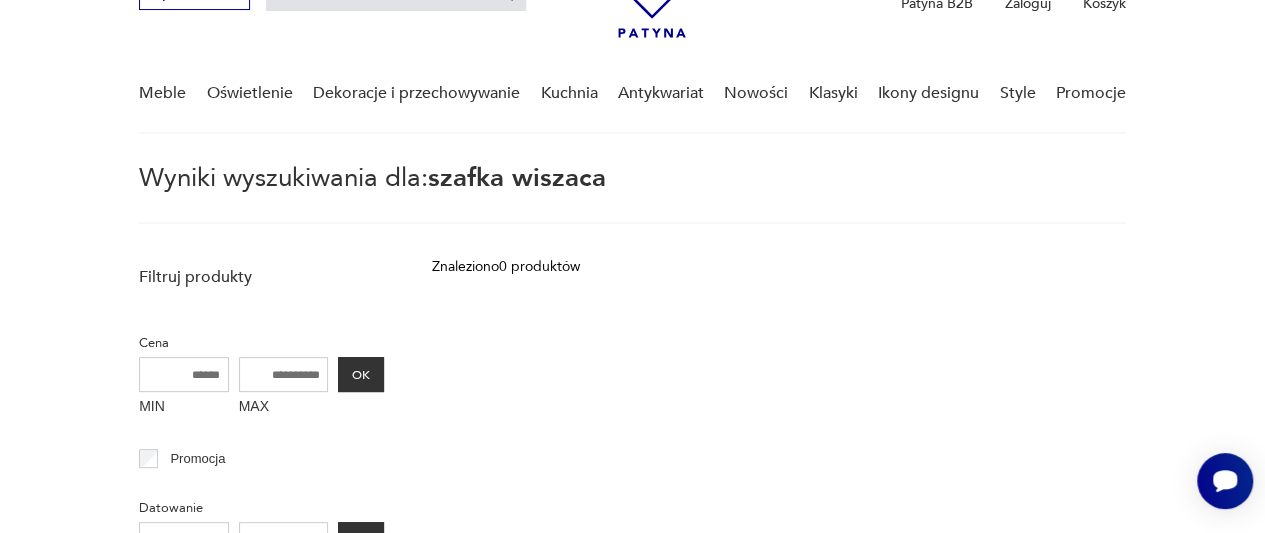 scroll, scrollTop: 72, scrollLeft: 0, axis: vertical 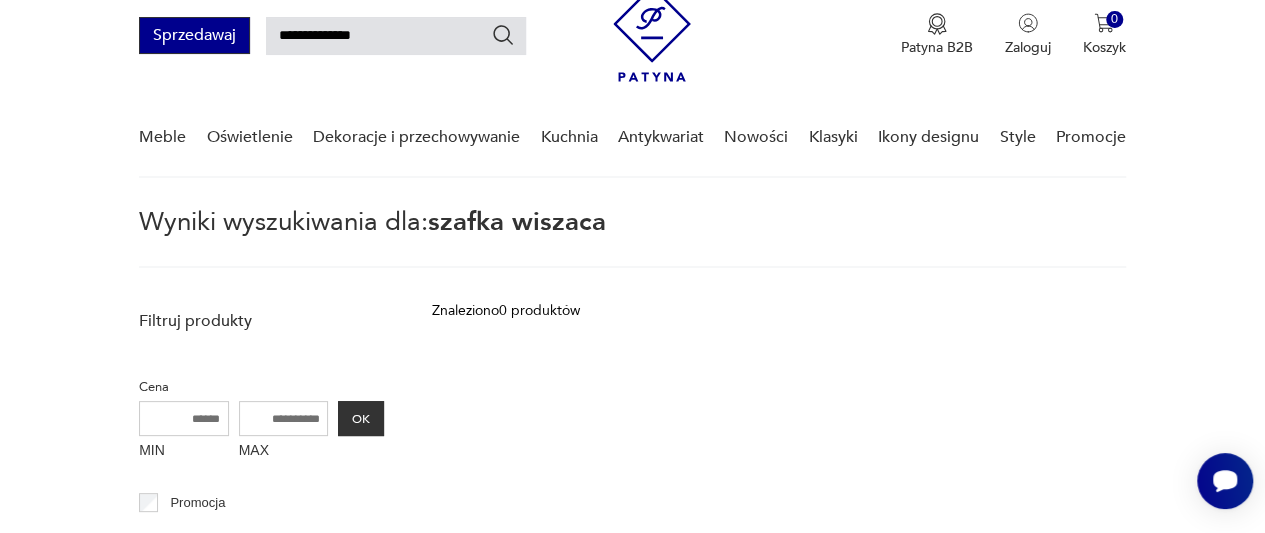 drag, startPoint x: 316, startPoint y: 34, endPoint x: 204, endPoint y: 31, distance: 112.04017 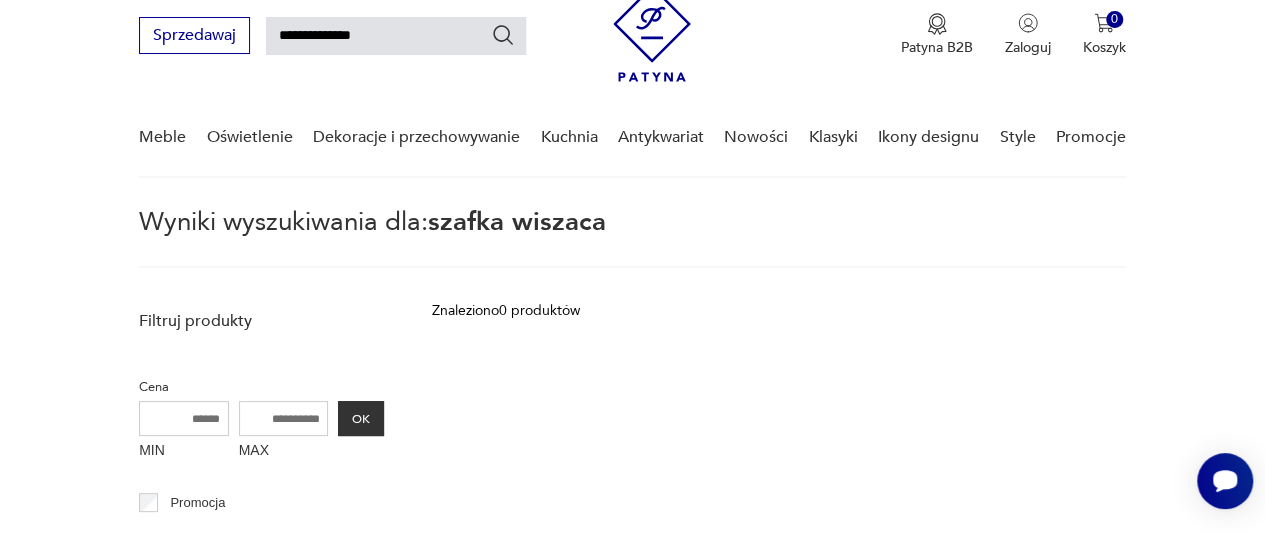 type on "*******" 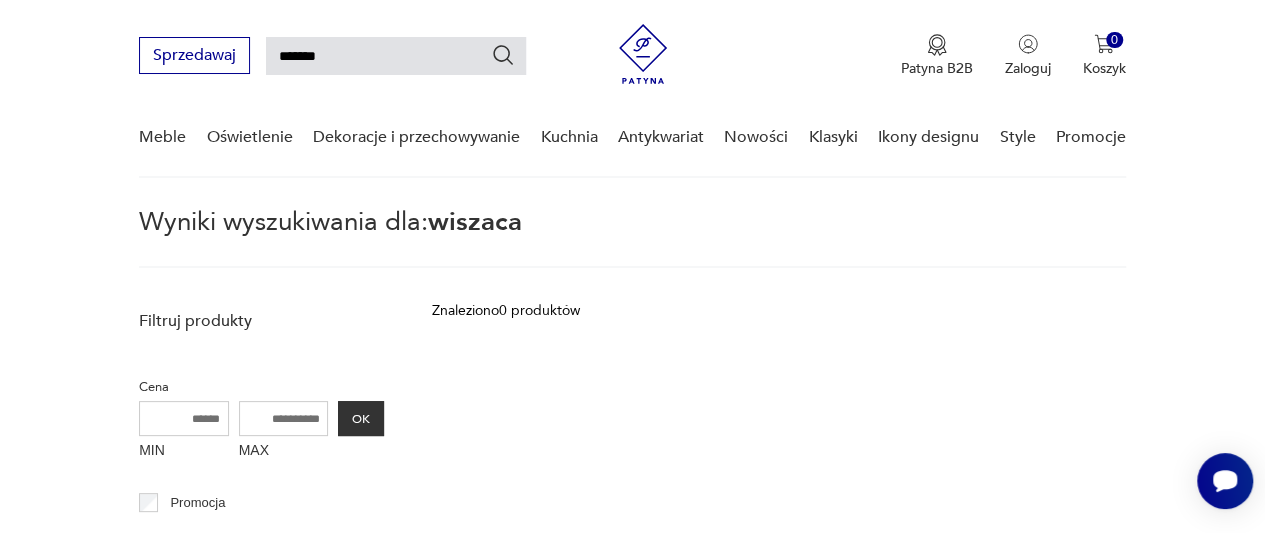 scroll, scrollTop: 258, scrollLeft: 0, axis: vertical 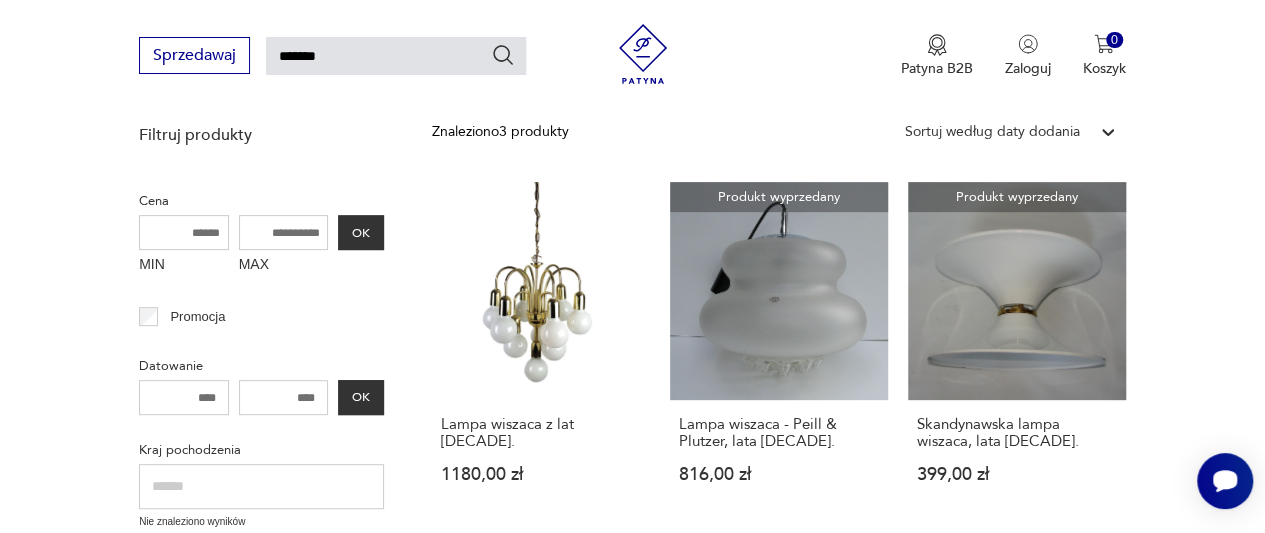 type 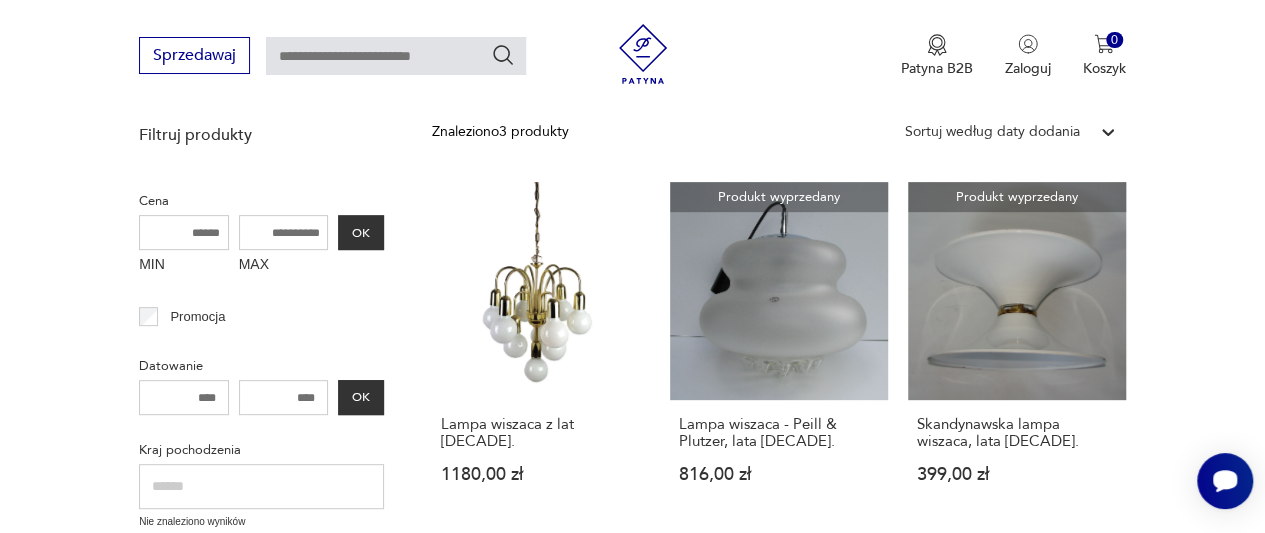 scroll, scrollTop: 0, scrollLeft: 0, axis: both 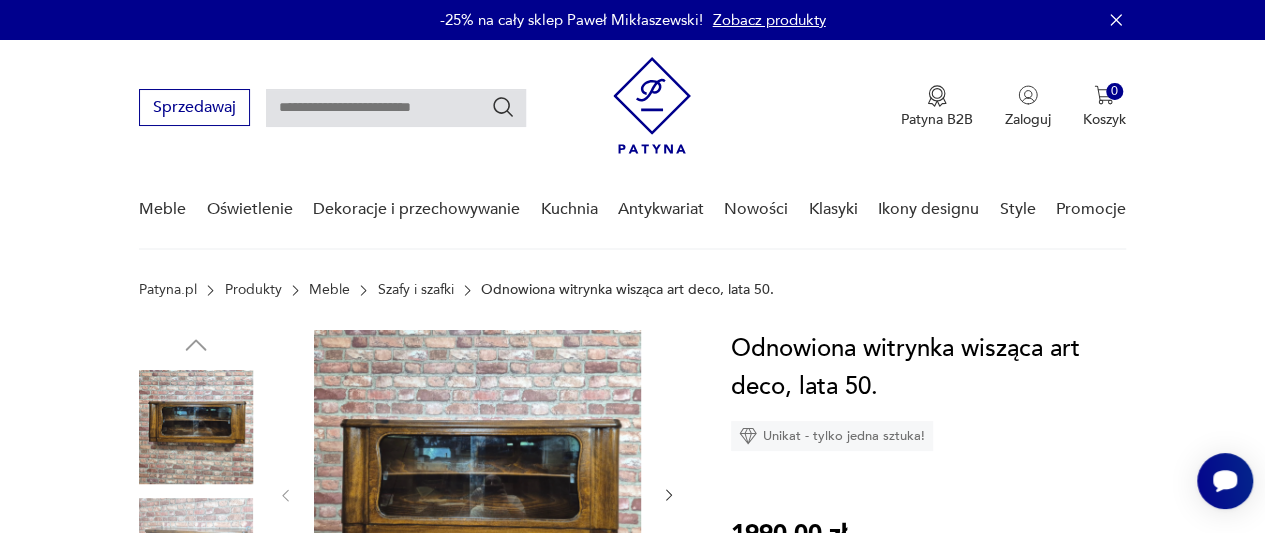 click on "Sprzedawaj Patyna B2B Zaloguj 0 Koszyk Twój koszyk ( 0 ) Brak produktów w koszyku IDŹ DO KOSZYKA Sprzedawaj Patyna B2B Zaloguj 0 Koszyk Twój koszyk ( 0 ) Brak produktów w koszyku IDŹ DO KOSZYKA Meble Oświetlenie Dekoracje i przechowywanie Kuchnia Antykwariat Nowości Klasyki Ikony designu Style Promocje" at bounding box center [632, 145] 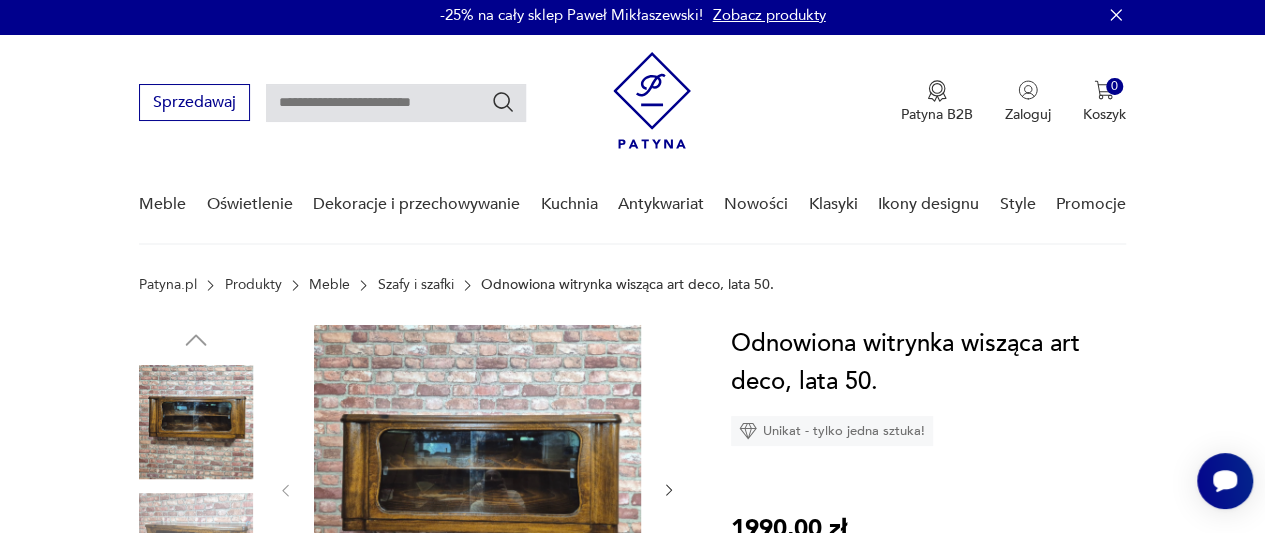 scroll, scrollTop: 0, scrollLeft: 0, axis: both 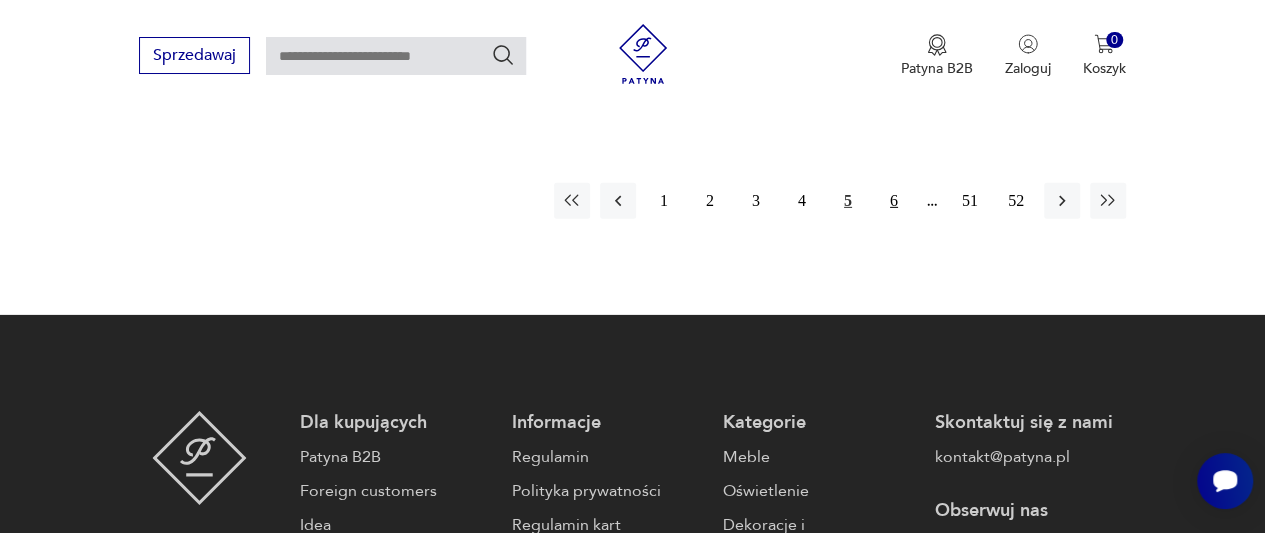 click on "6" at bounding box center (894, 201) 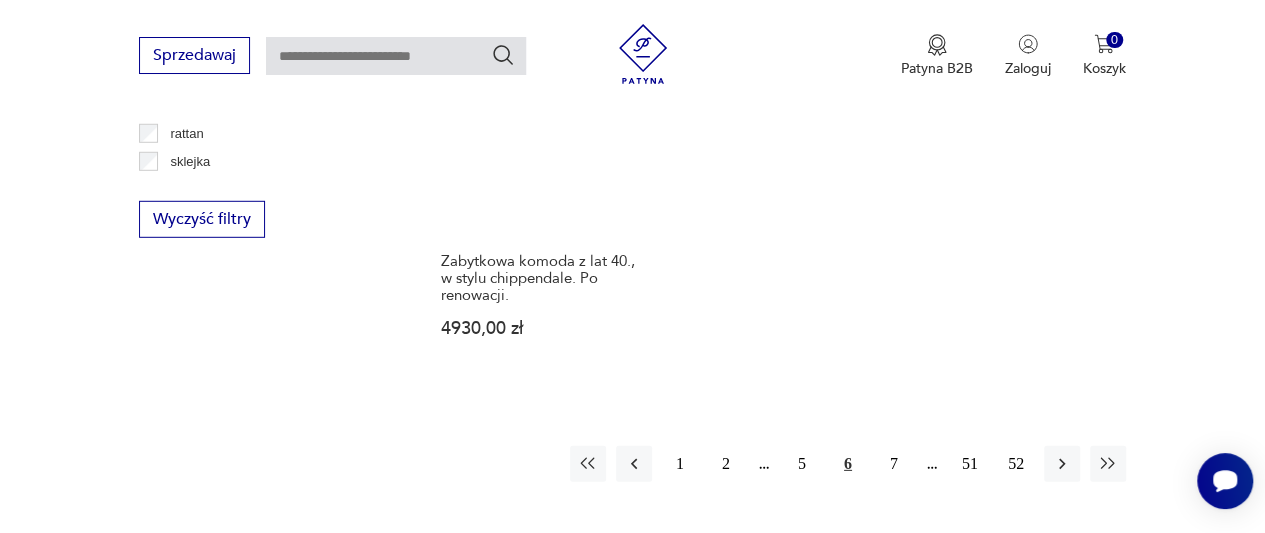 scroll, scrollTop: 2824, scrollLeft: 0, axis: vertical 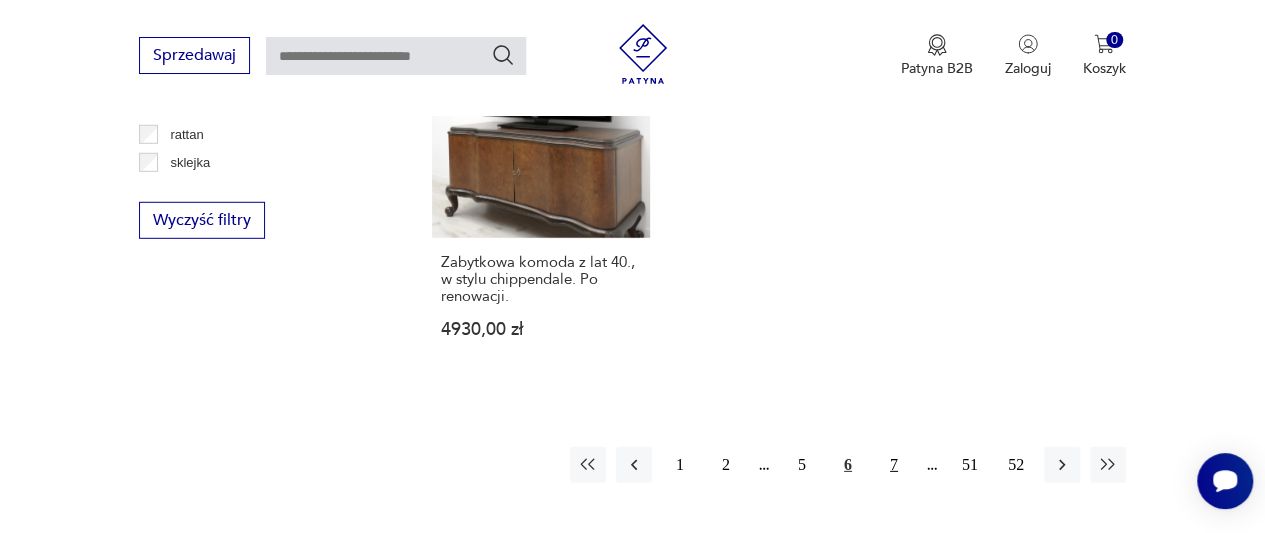 click on "7" at bounding box center (894, 465) 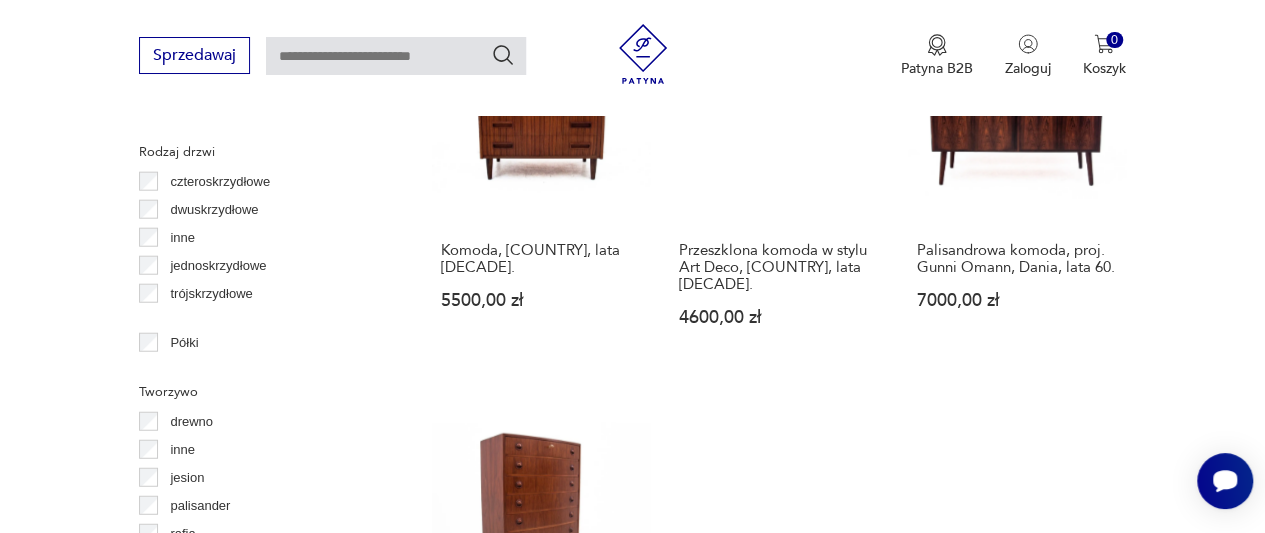 scroll, scrollTop: 2864, scrollLeft: 0, axis: vertical 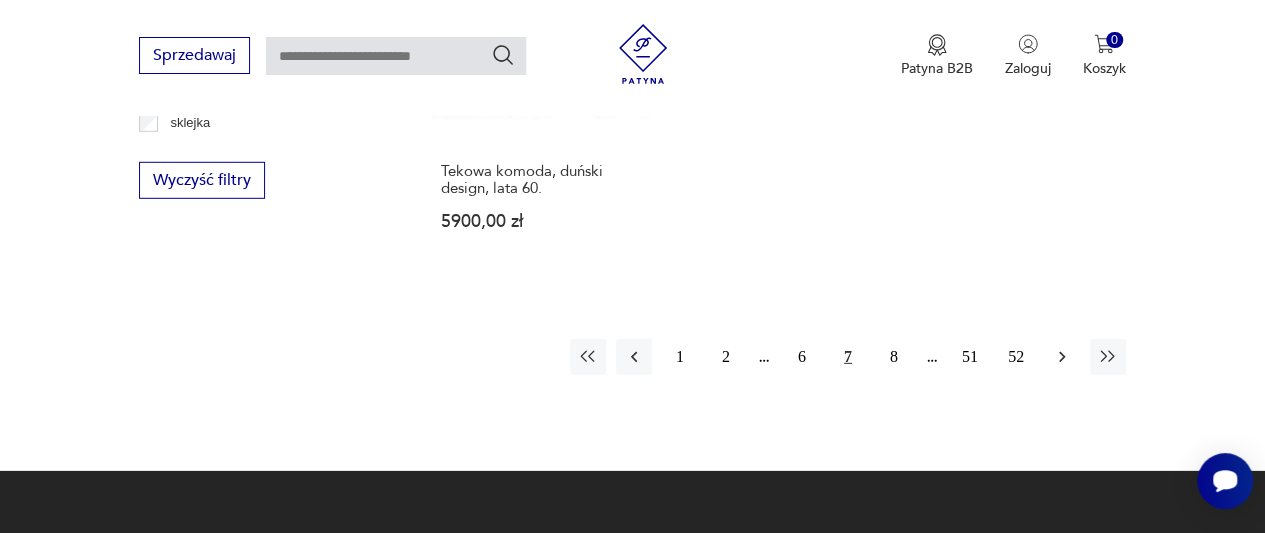 click 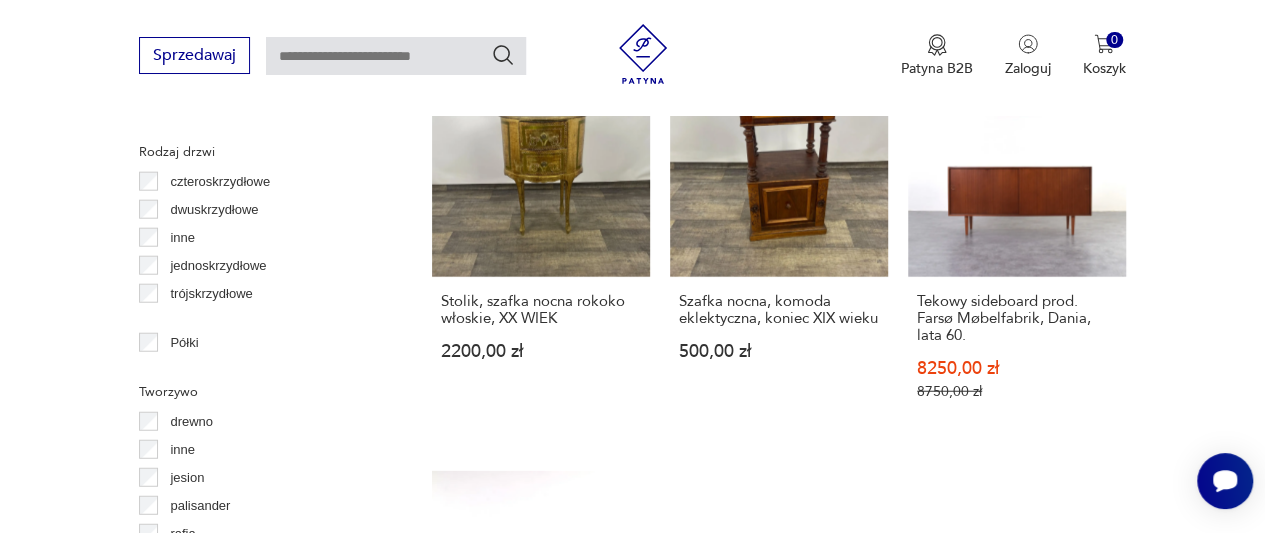 scroll, scrollTop: 2864, scrollLeft: 0, axis: vertical 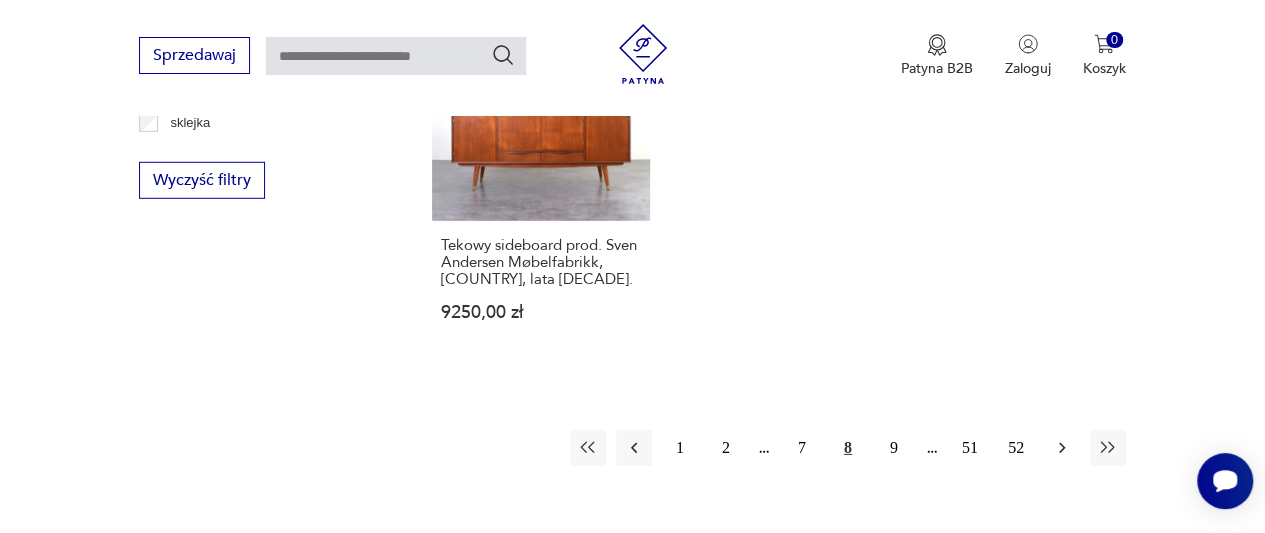 click 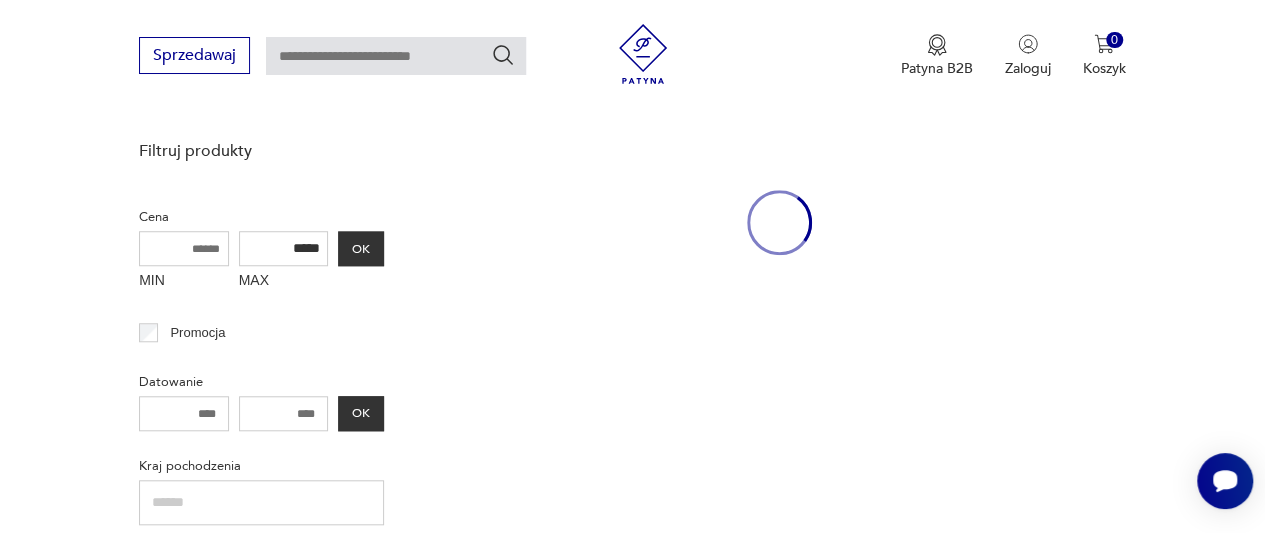 scroll, scrollTop: 530, scrollLeft: 0, axis: vertical 